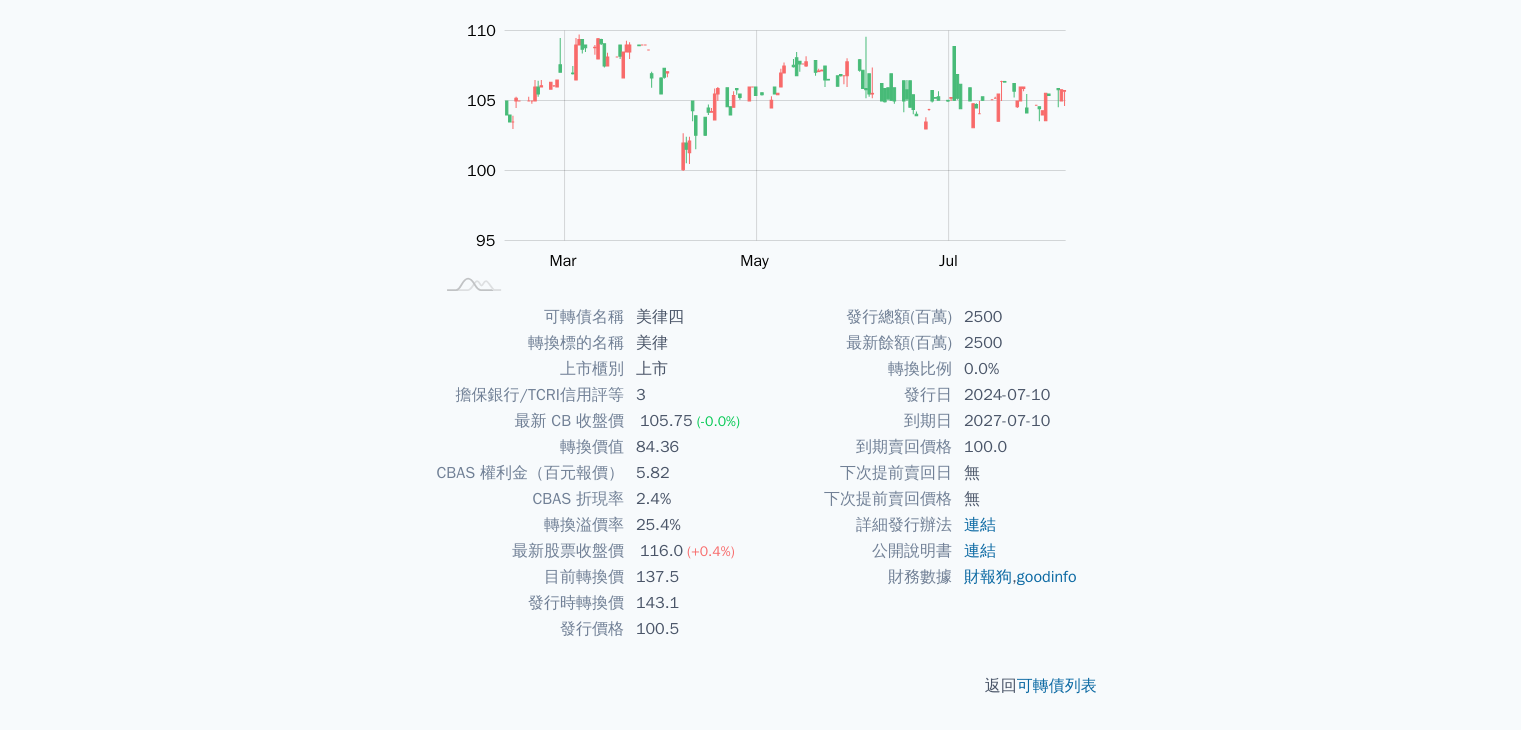 scroll, scrollTop: 196, scrollLeft: 0, axis: vertical 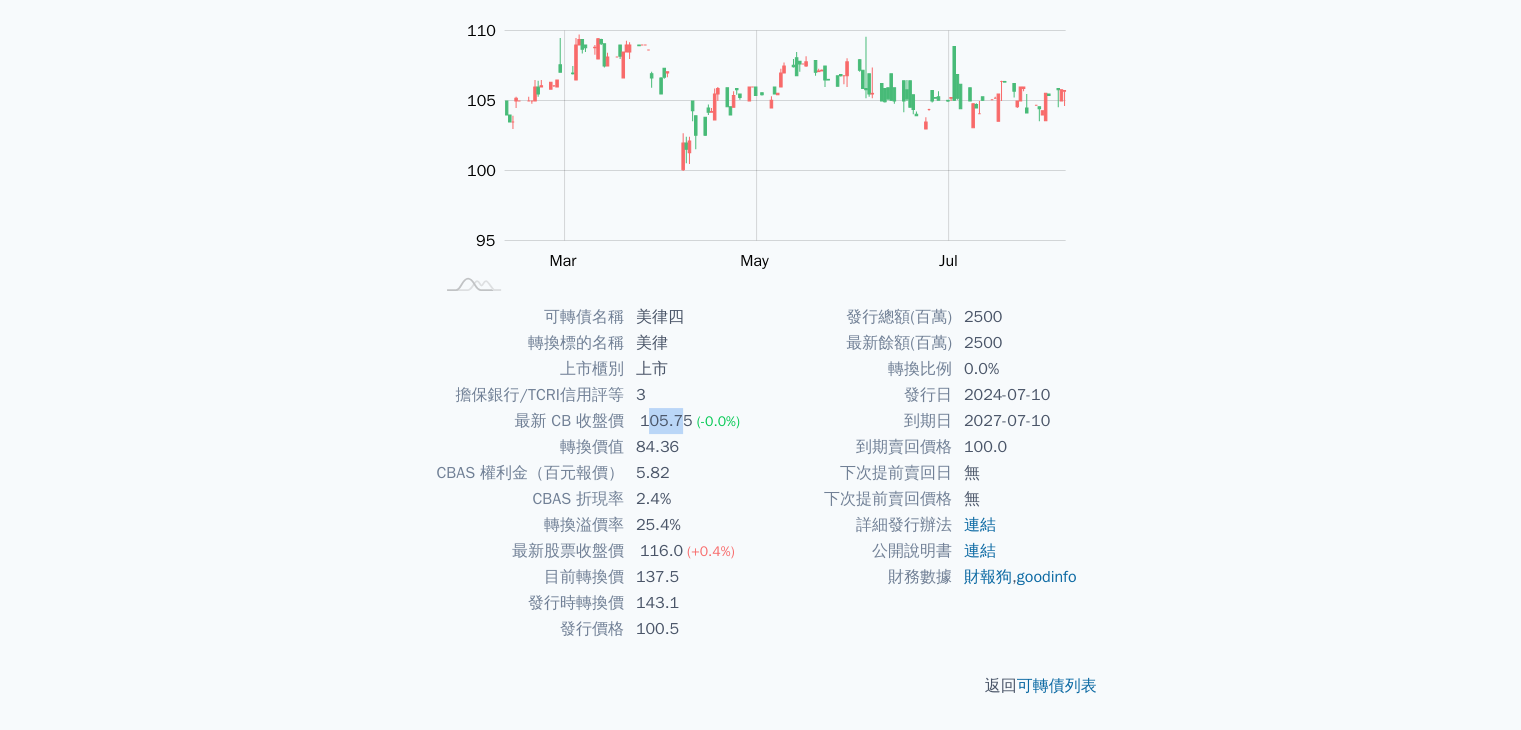 drag, startPoint x: 646, startPoint y: 425, endPoint x: 677, endPoint y: 425, distance: 31 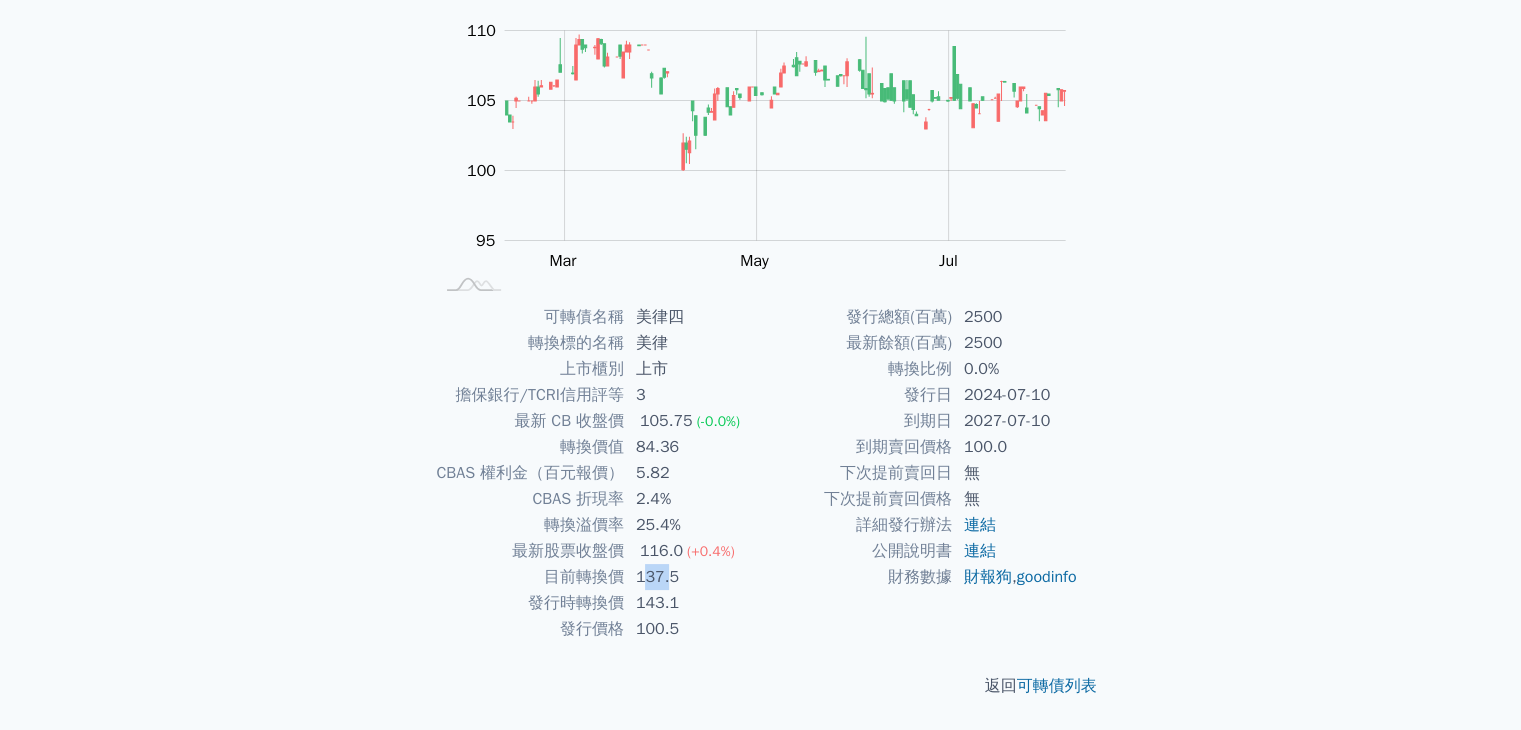 drag, startPoint x: 643, startPoint y: 576, endPoint x: 665, endPoint y: 577, distance: 22.022715 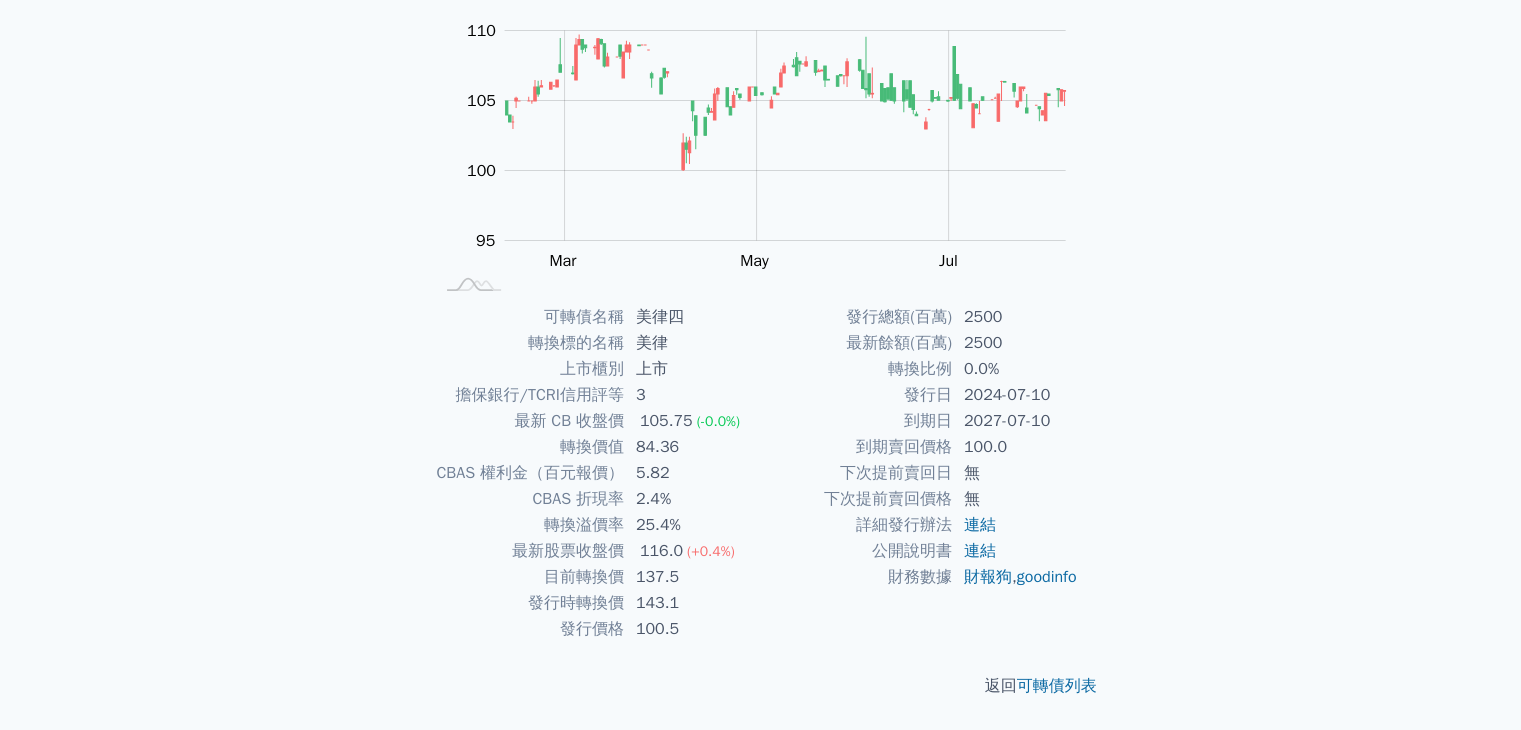 click on "發行總額(百萬)
2500
最新餘額(百萬)
2500
轉換比例
0.0%
發行日
2024-07-10
到期日
2027-07-10
到期賣回價格
100.0
下次提前賣回日
無
下次提前賣回價格
無
詳細發行辦法
連結
公開說明書
連結
財務數據
財報狗 ,  goodinfo" at bounding box center [925, 473] 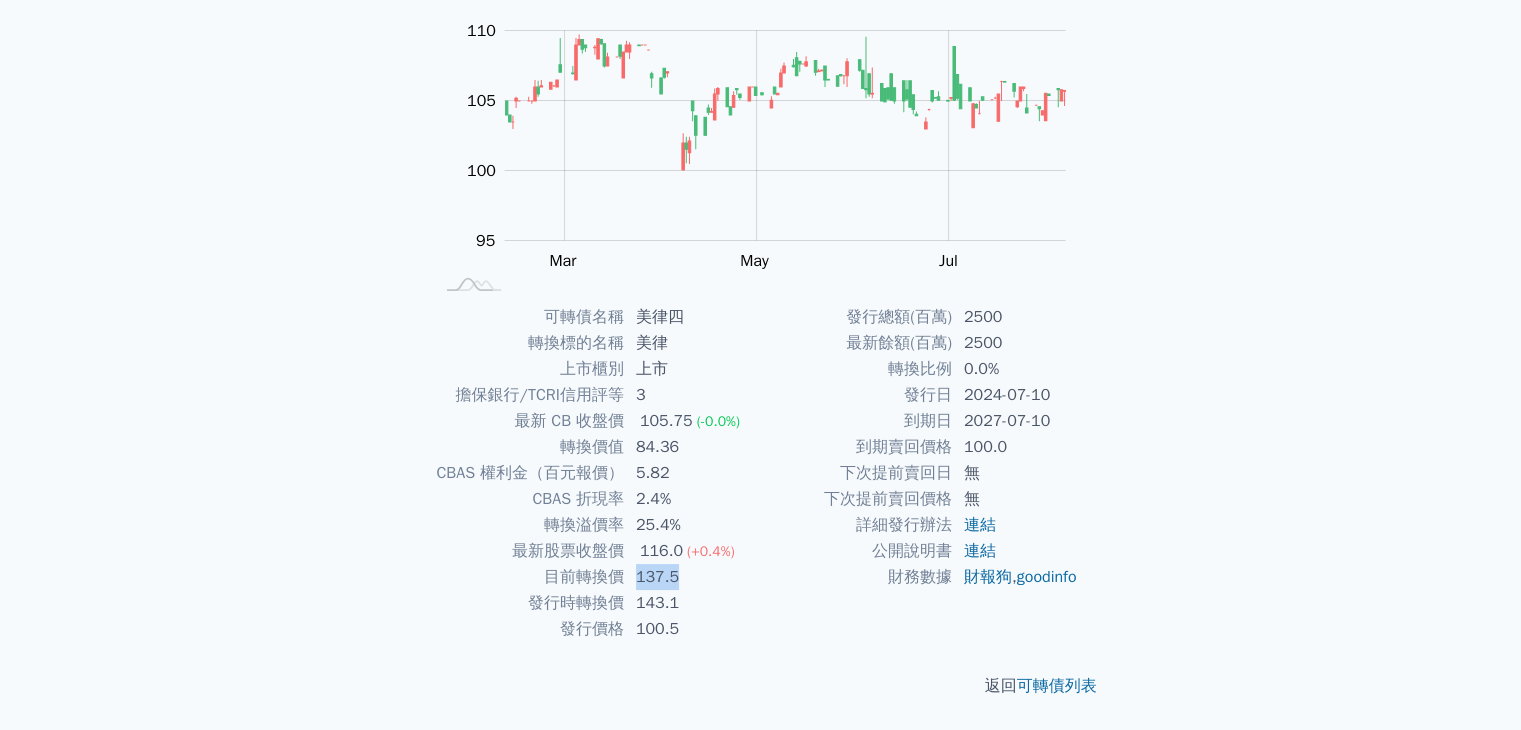 drag, startPoint x: 638, startPoint y: 576, endPoint x: 675, endPoint y: 577, distance: 37.01351 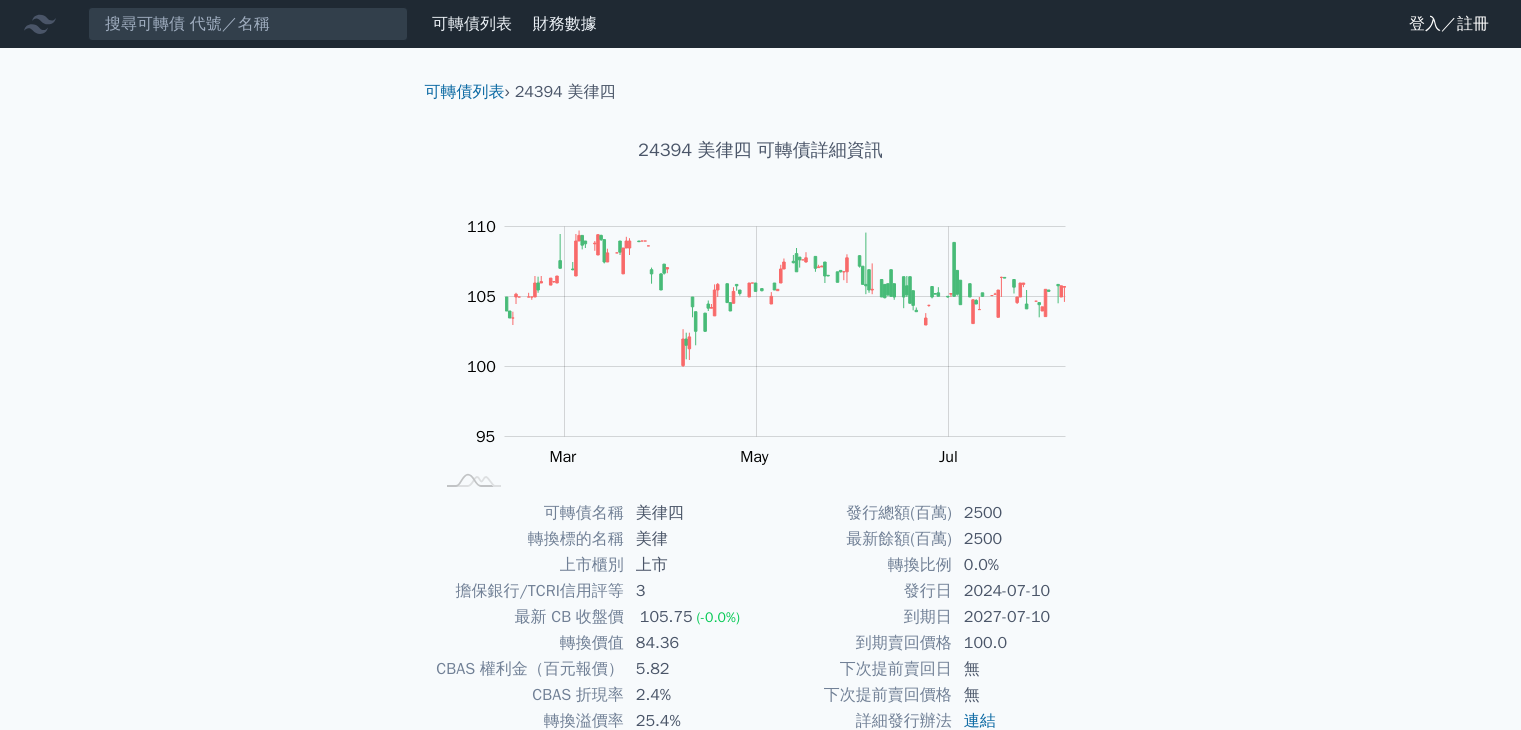 scroll, scrollTop: 0, scrollLeft: 0, axis: both 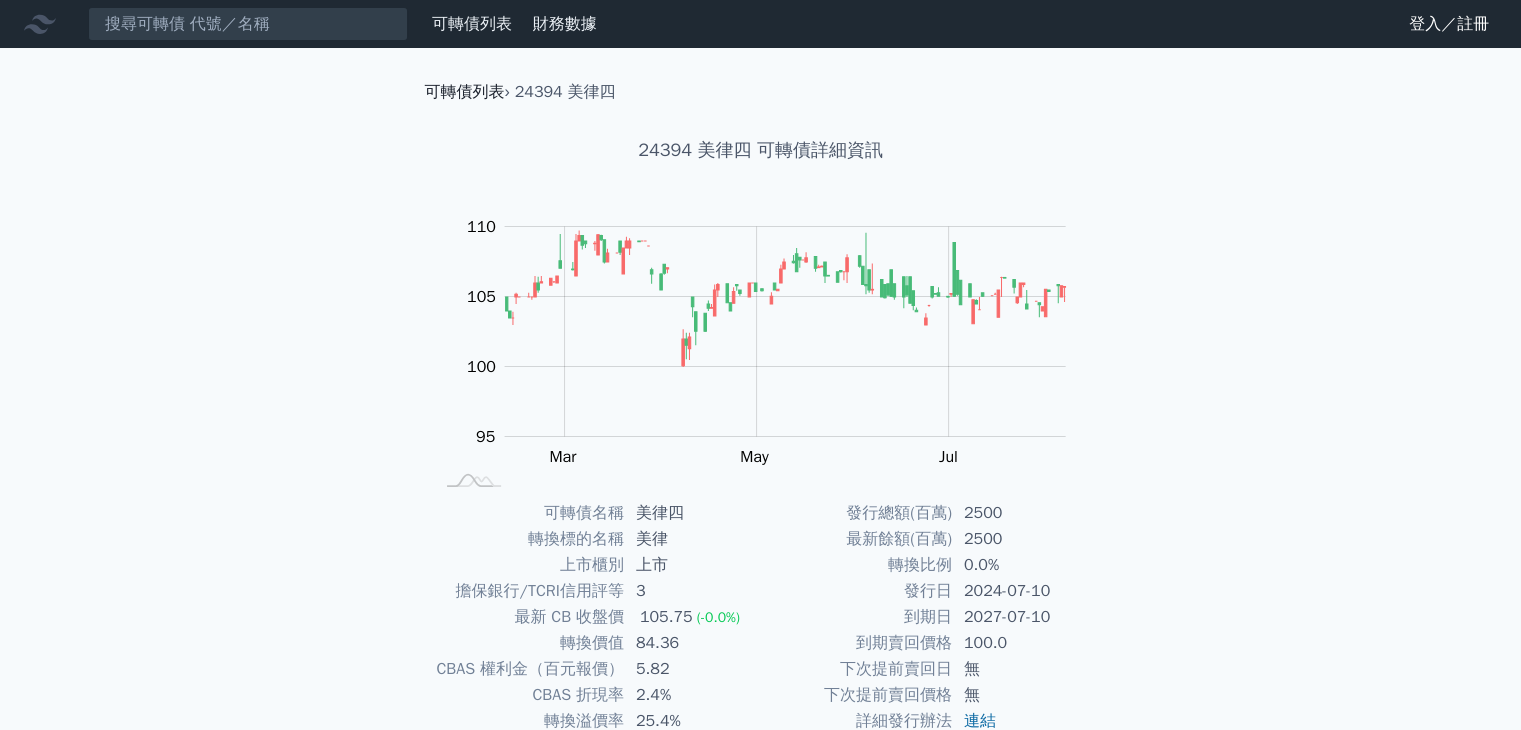 click on "可轉債列表" at bounding box center (465, 92) 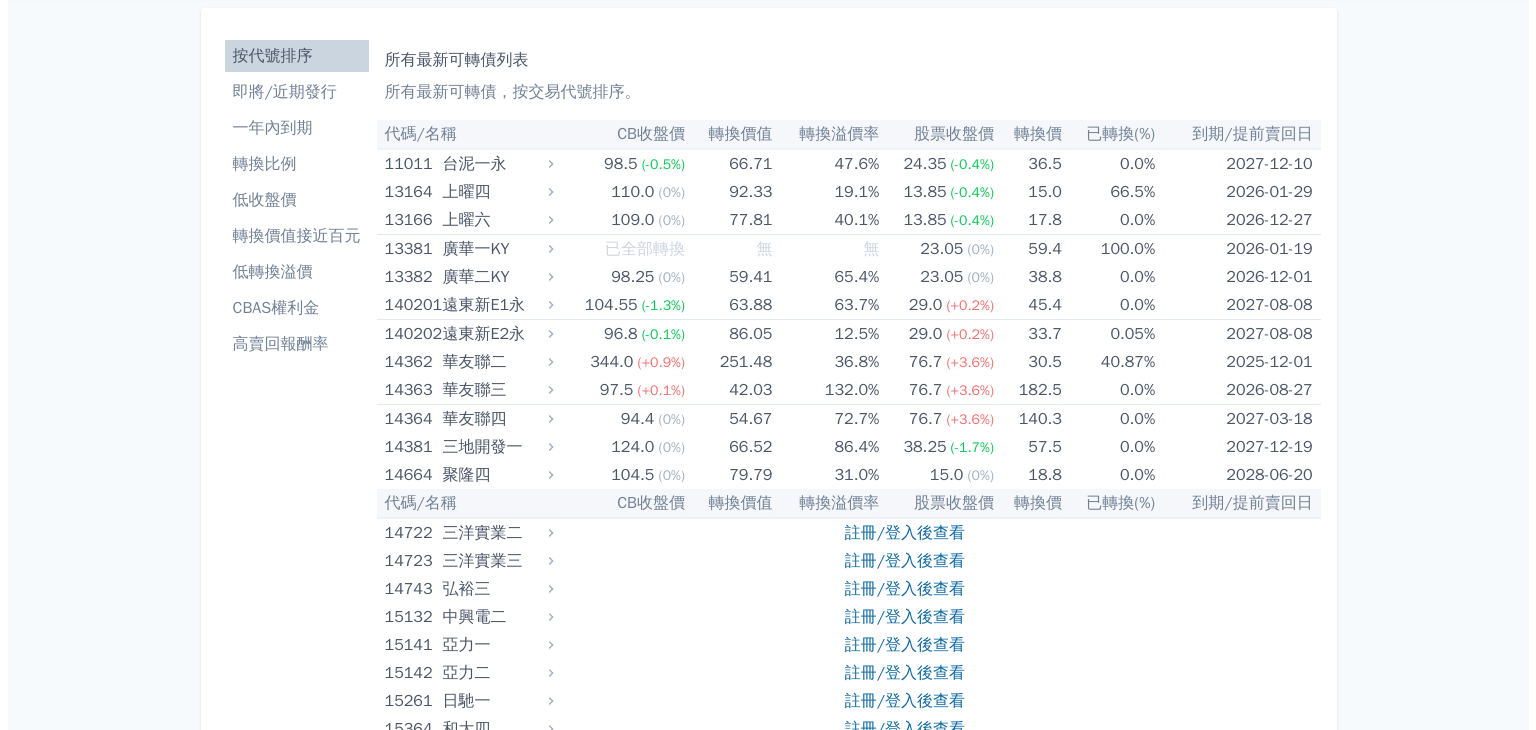 scroll, scrollTop: 0, scrollLeft: 0, axis: both 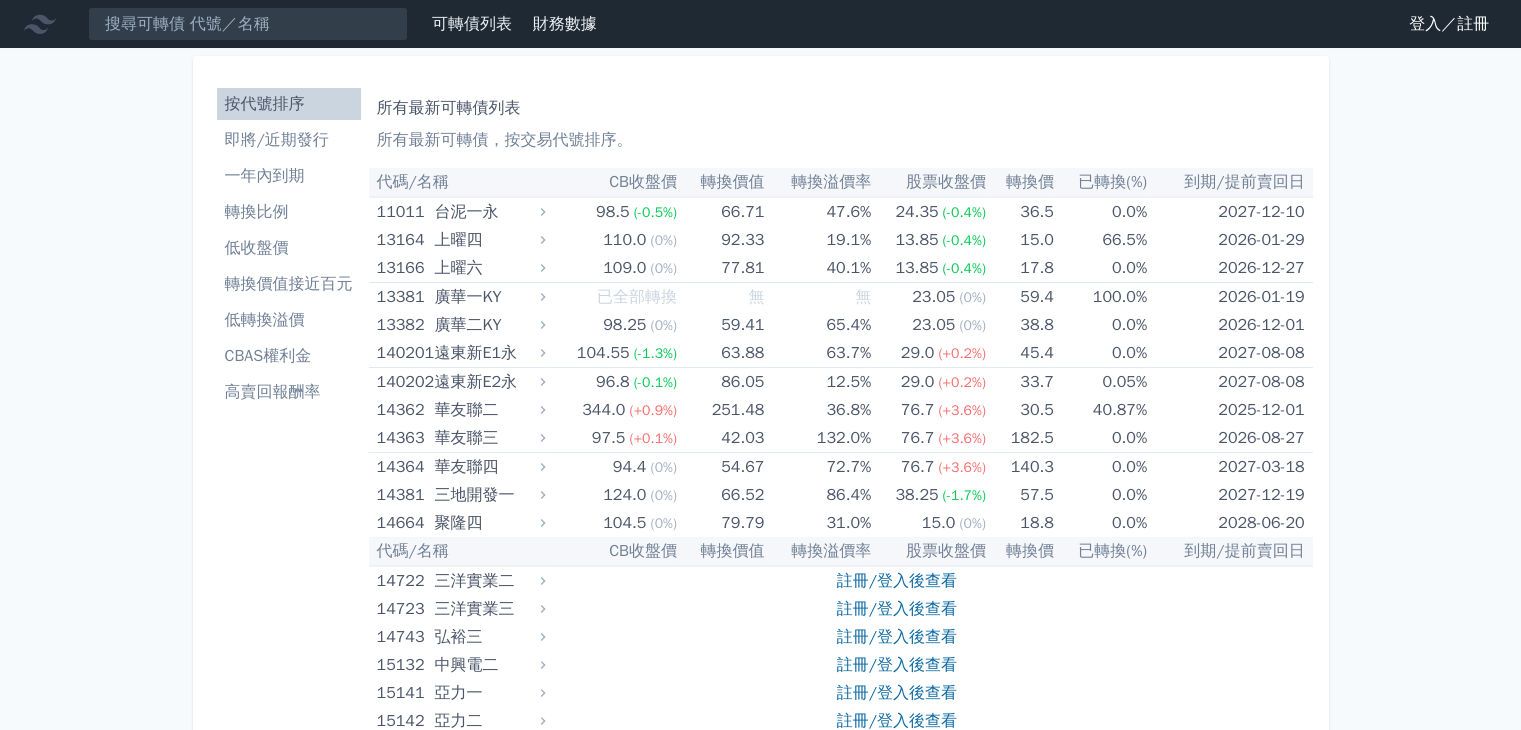 click on "登入／註冊" at bounding box center [1449, 24] 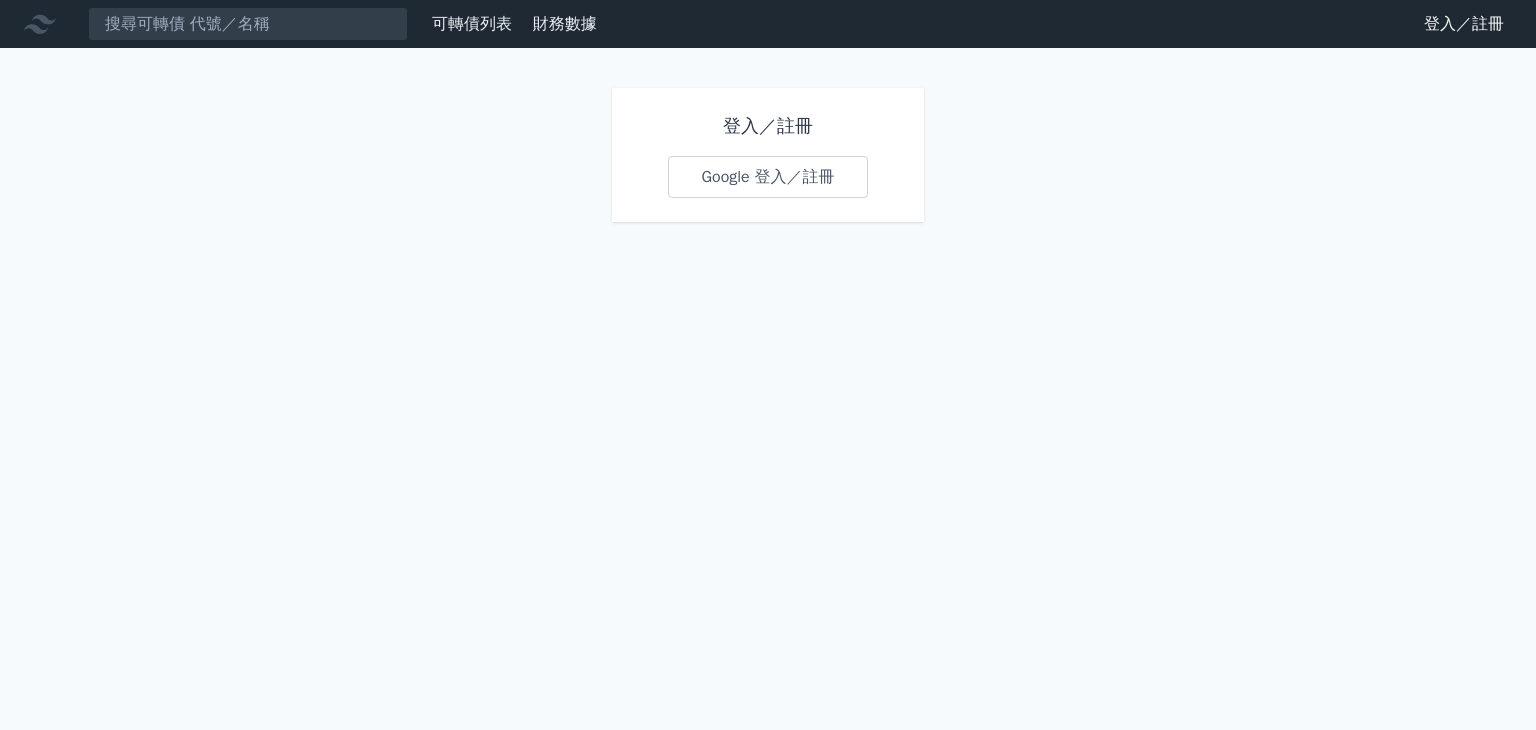 click on "Google 登入／註冊" at bounding box center (767, 177) 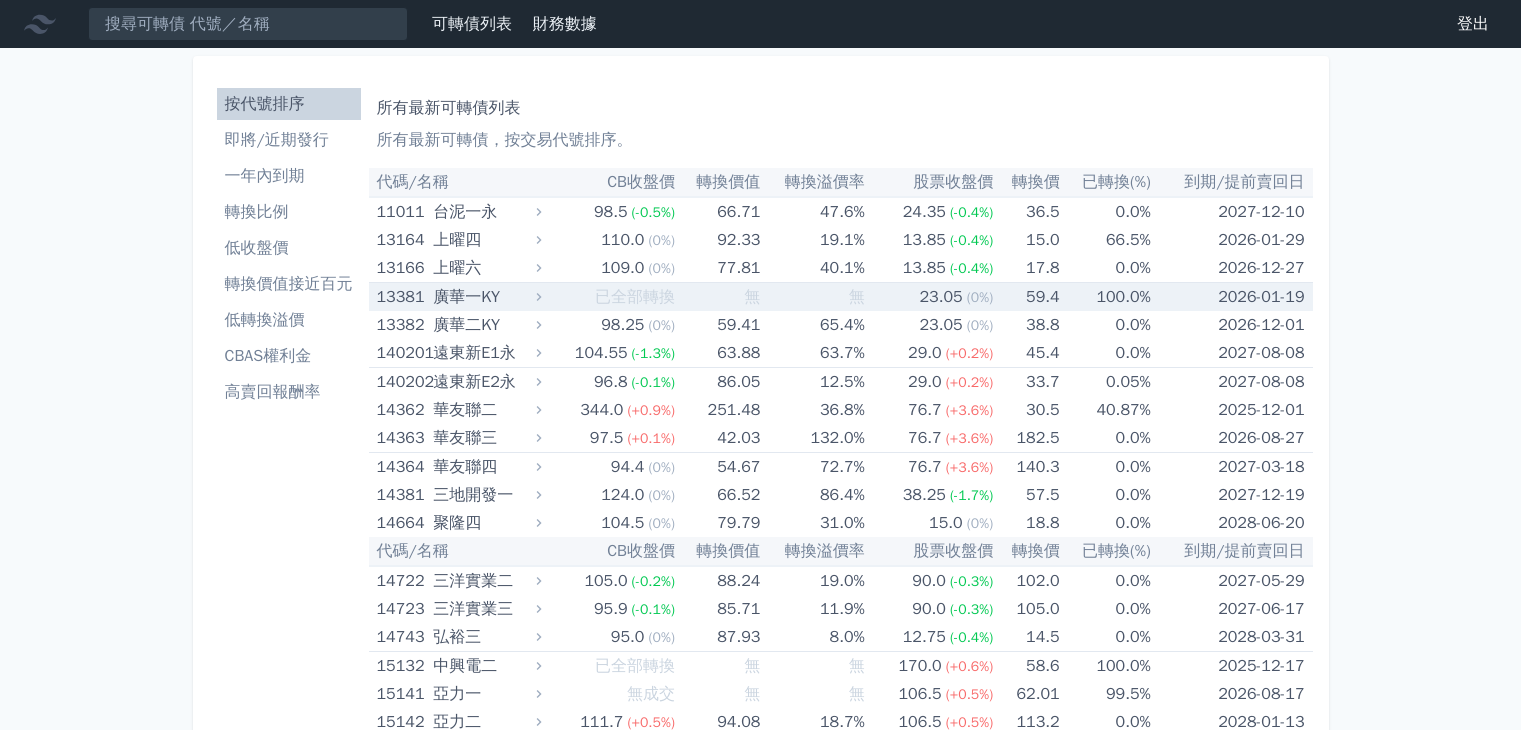 scroll, scrollTop: 0, scrollLeft: 0, axis: both 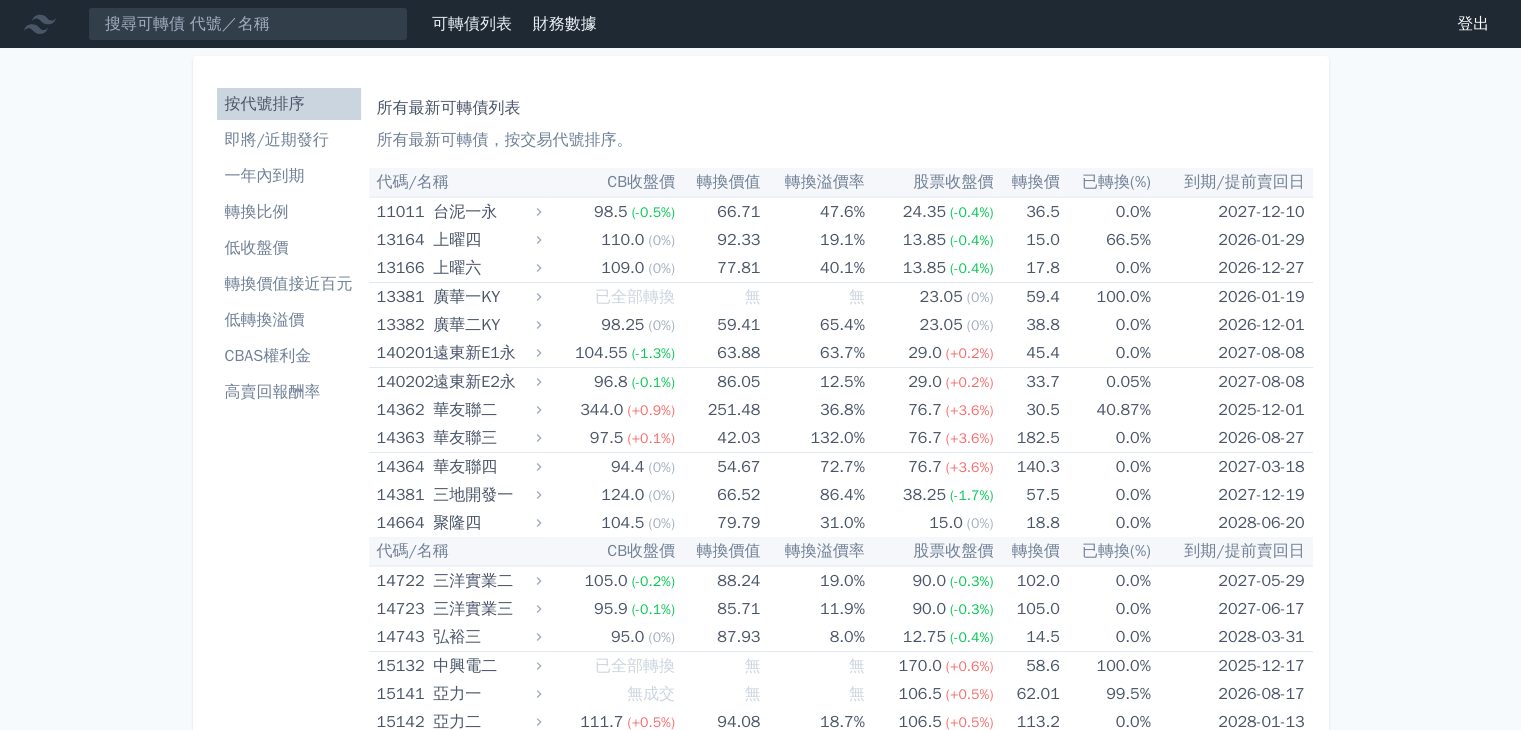 click on "一年內到期" at bounding box center [289, 176] 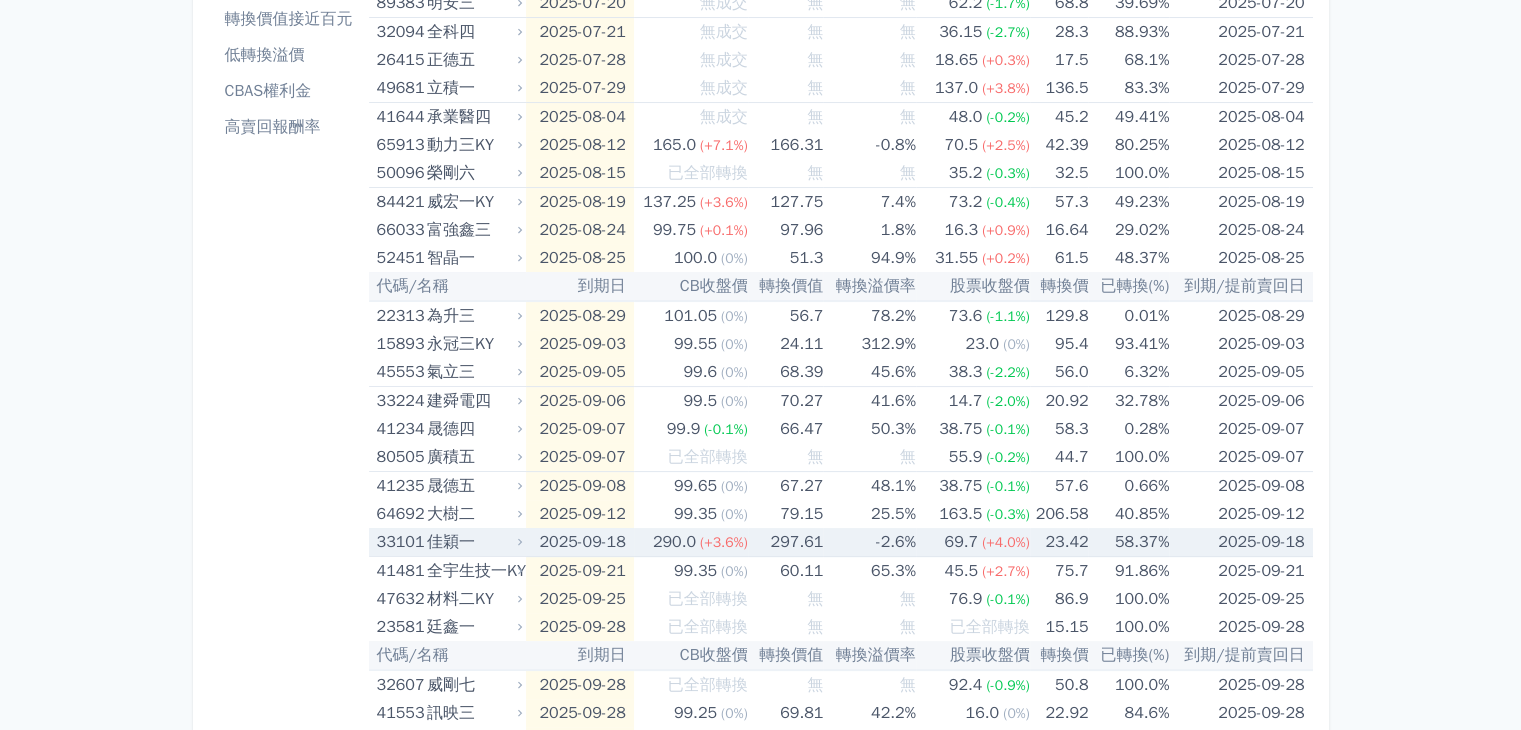 scroll, scrollTop: 300, scrollLeft: 0, axis: vertical 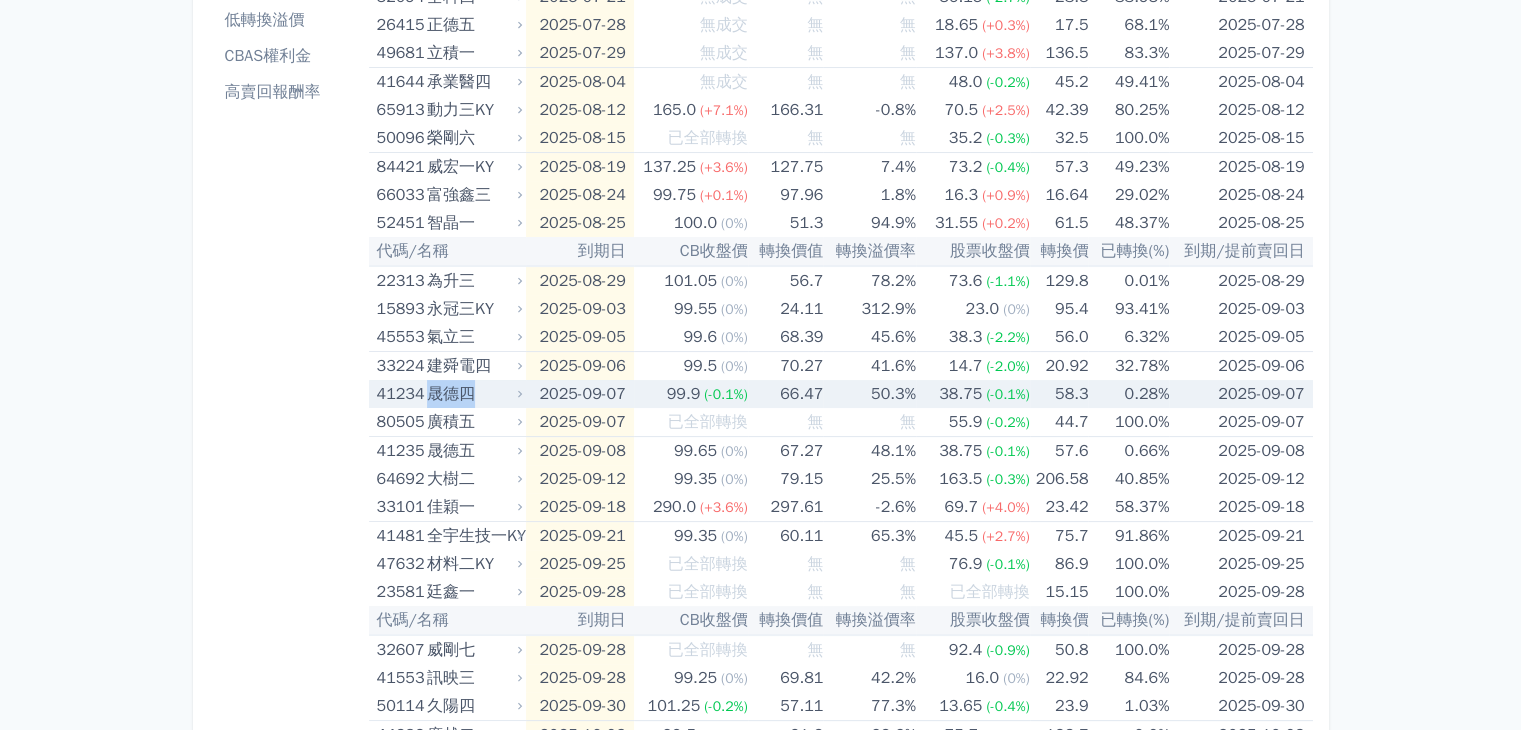 drag, startPoint x: 486, startPoint y: 392, endPoint x: 433, endPoint y: 391, distance: 53.009434 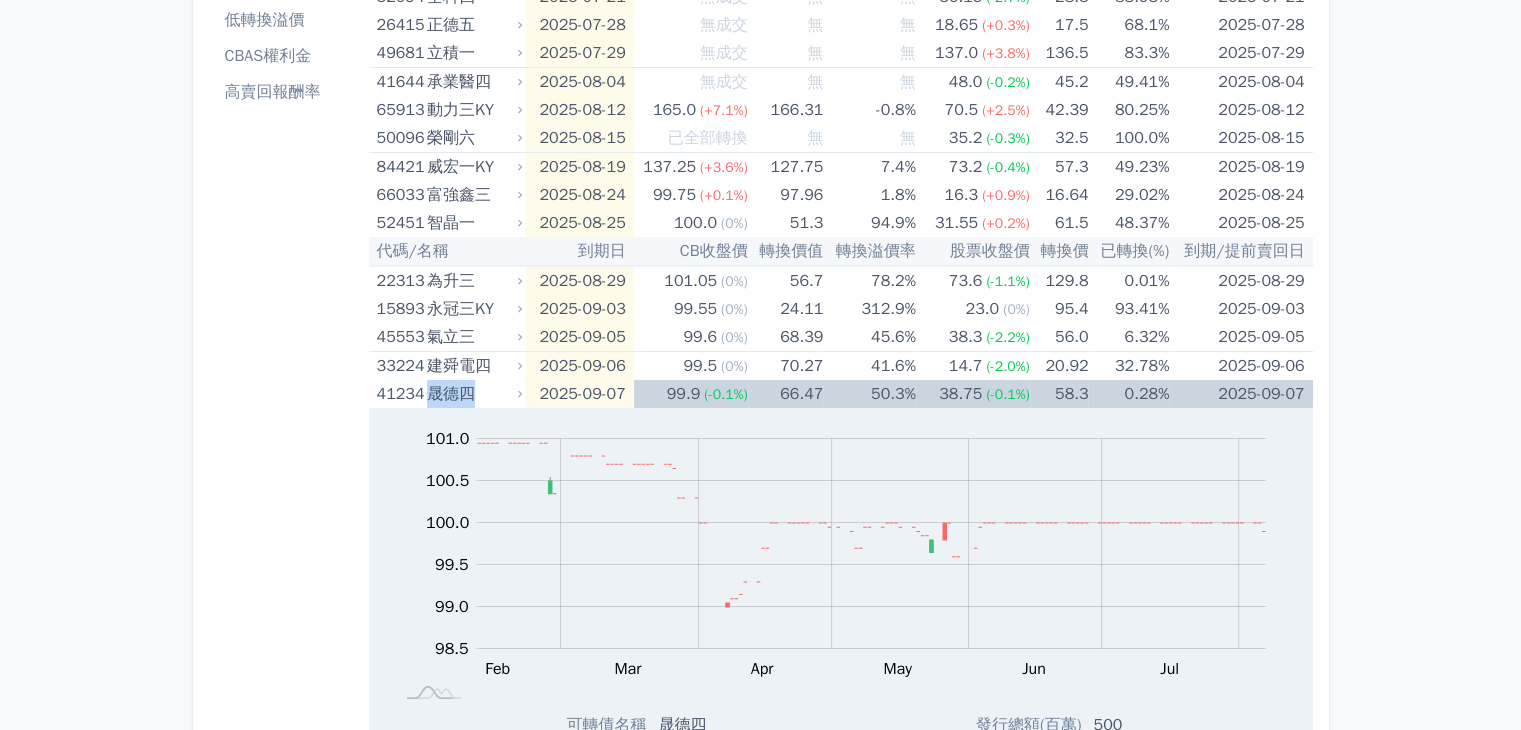 copy on "晟德四" 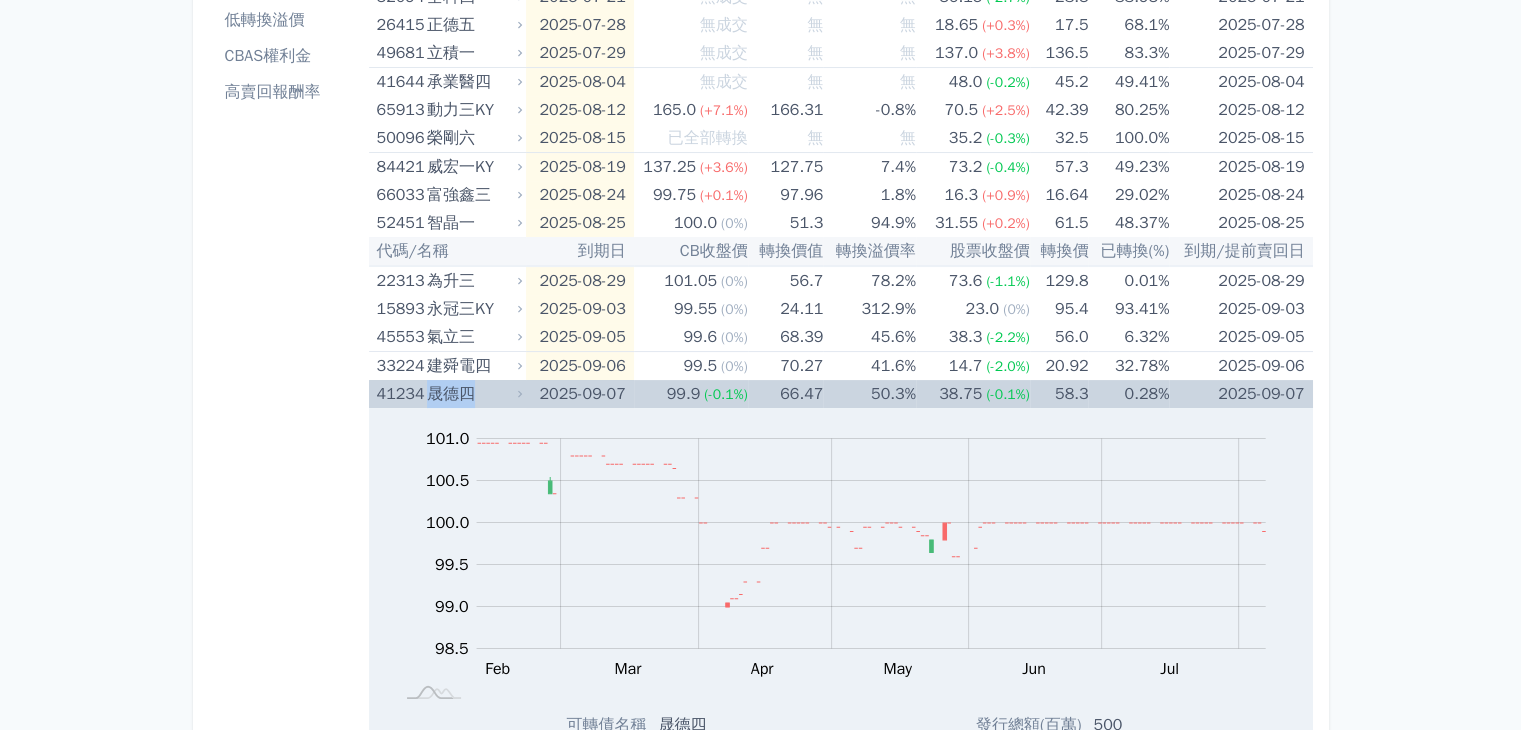click on "晟德四" at bounding box center (472, 394) 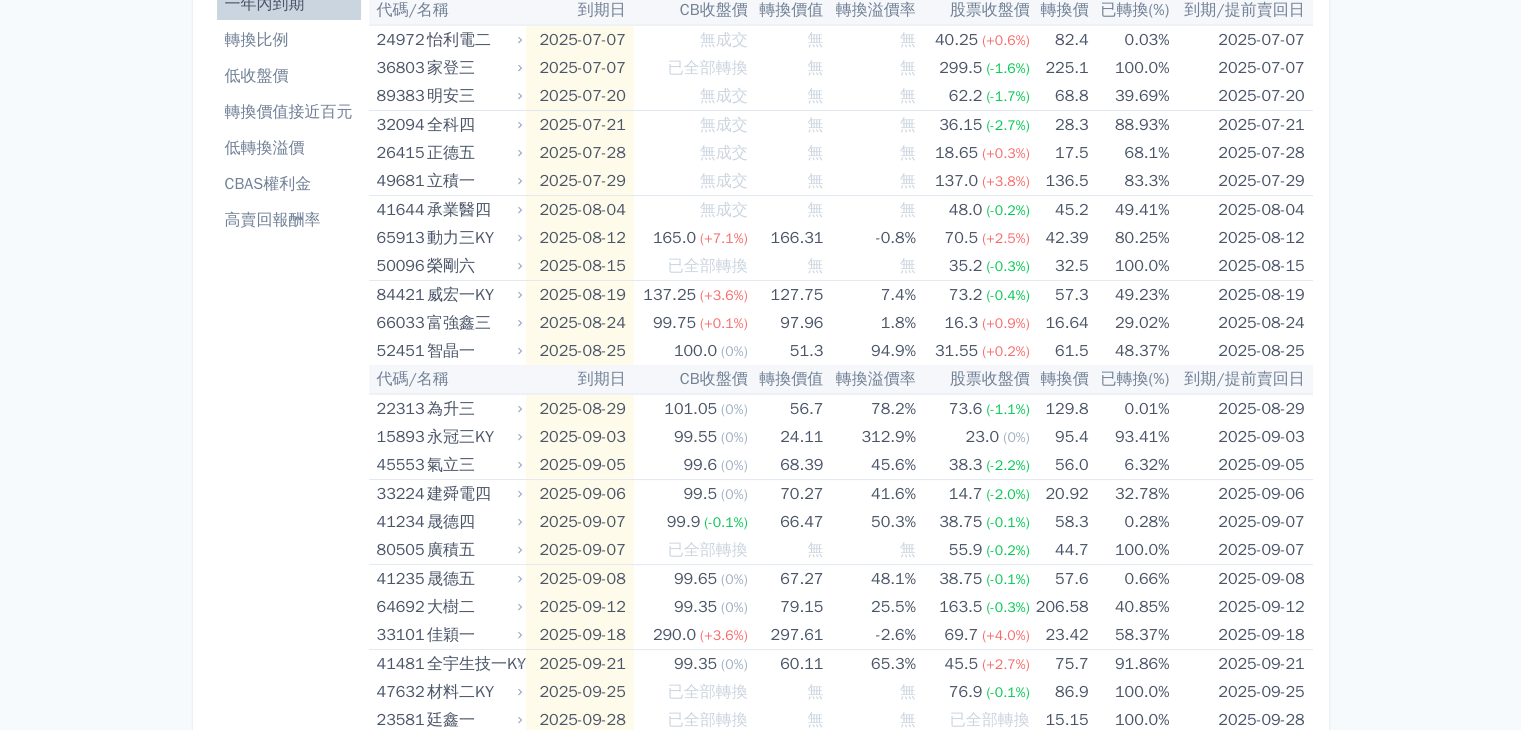 scroll, scrollTop: 0, scrollLeft: 0, axis: both 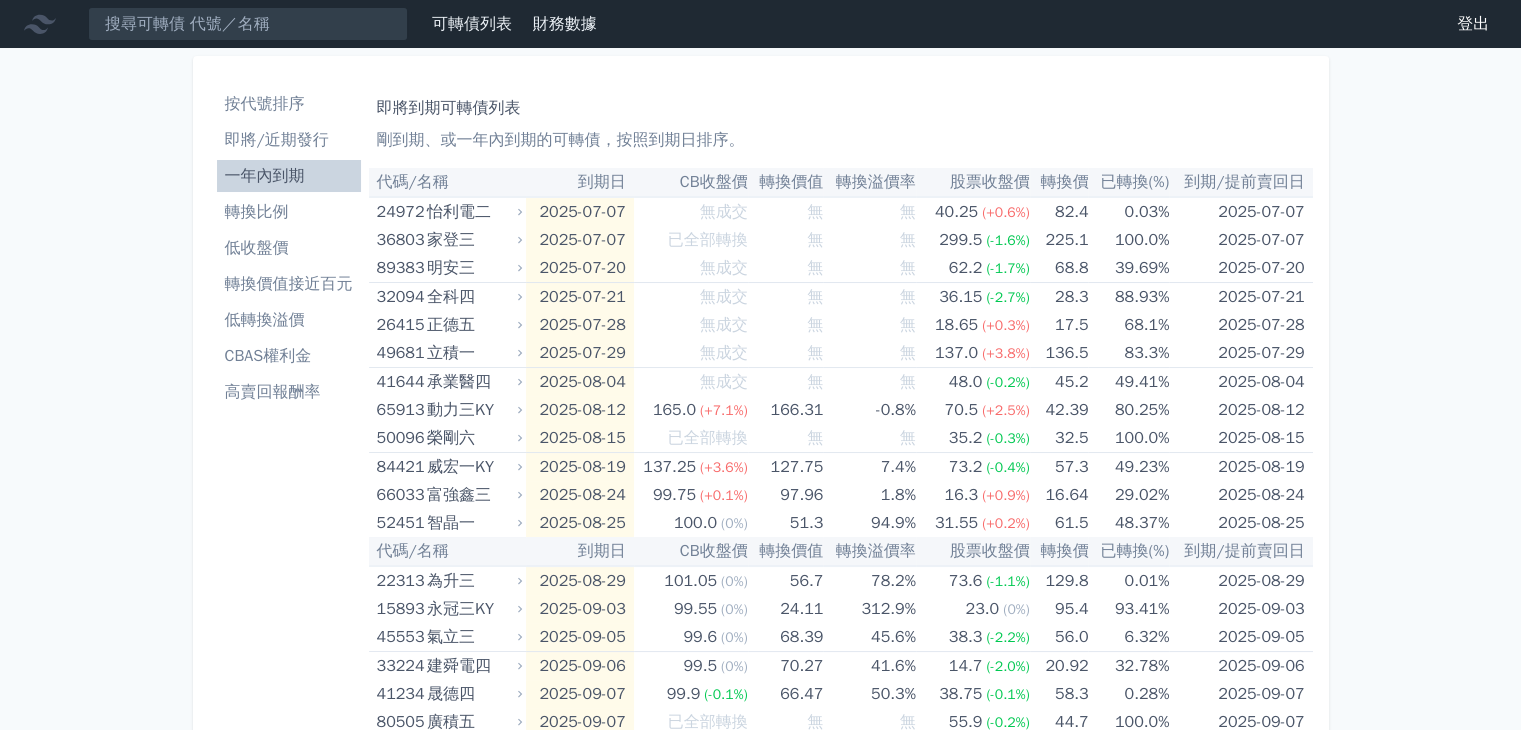click on "低轉換溢價" at bounding box center [289, 320] 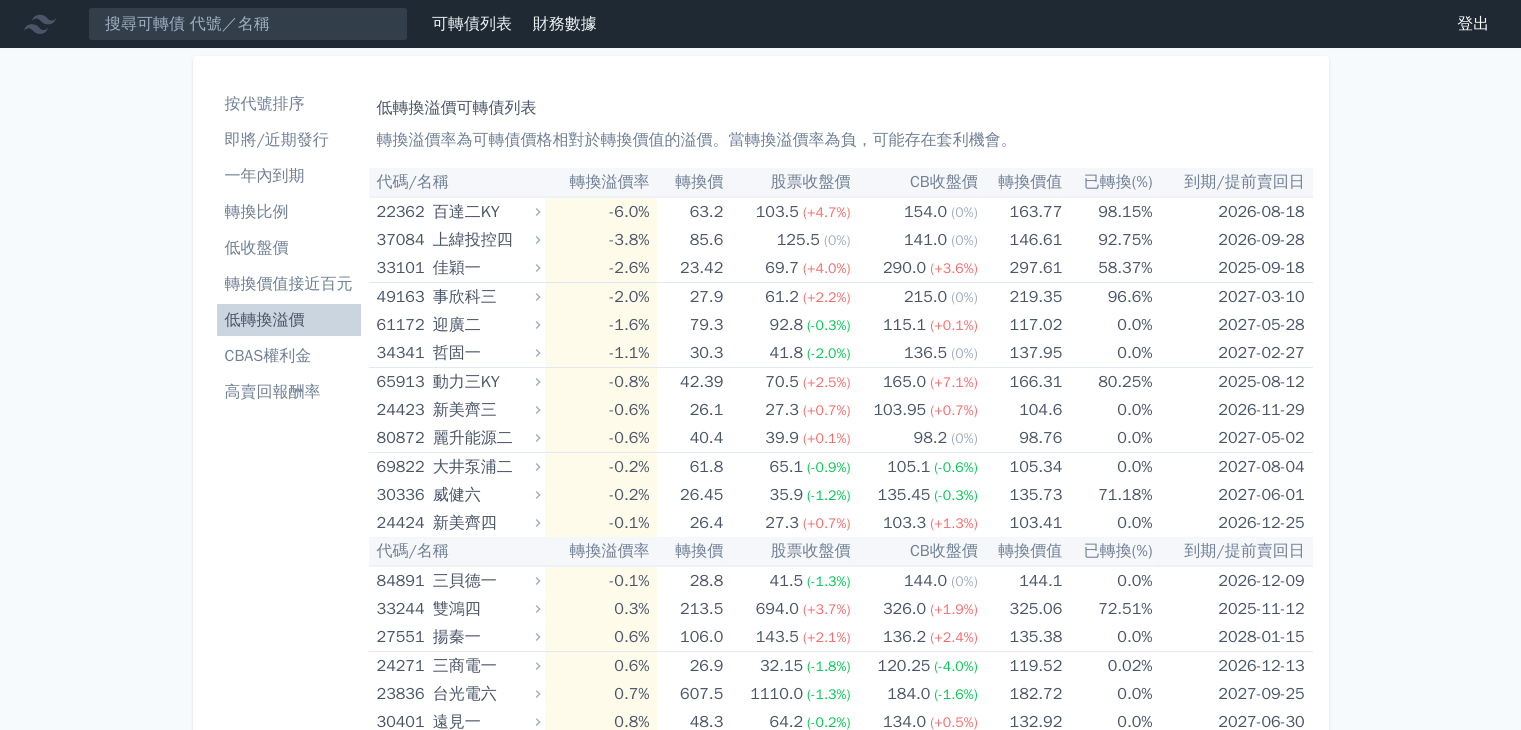 click on "低轉換溢價" at bounding box center [289, 320] 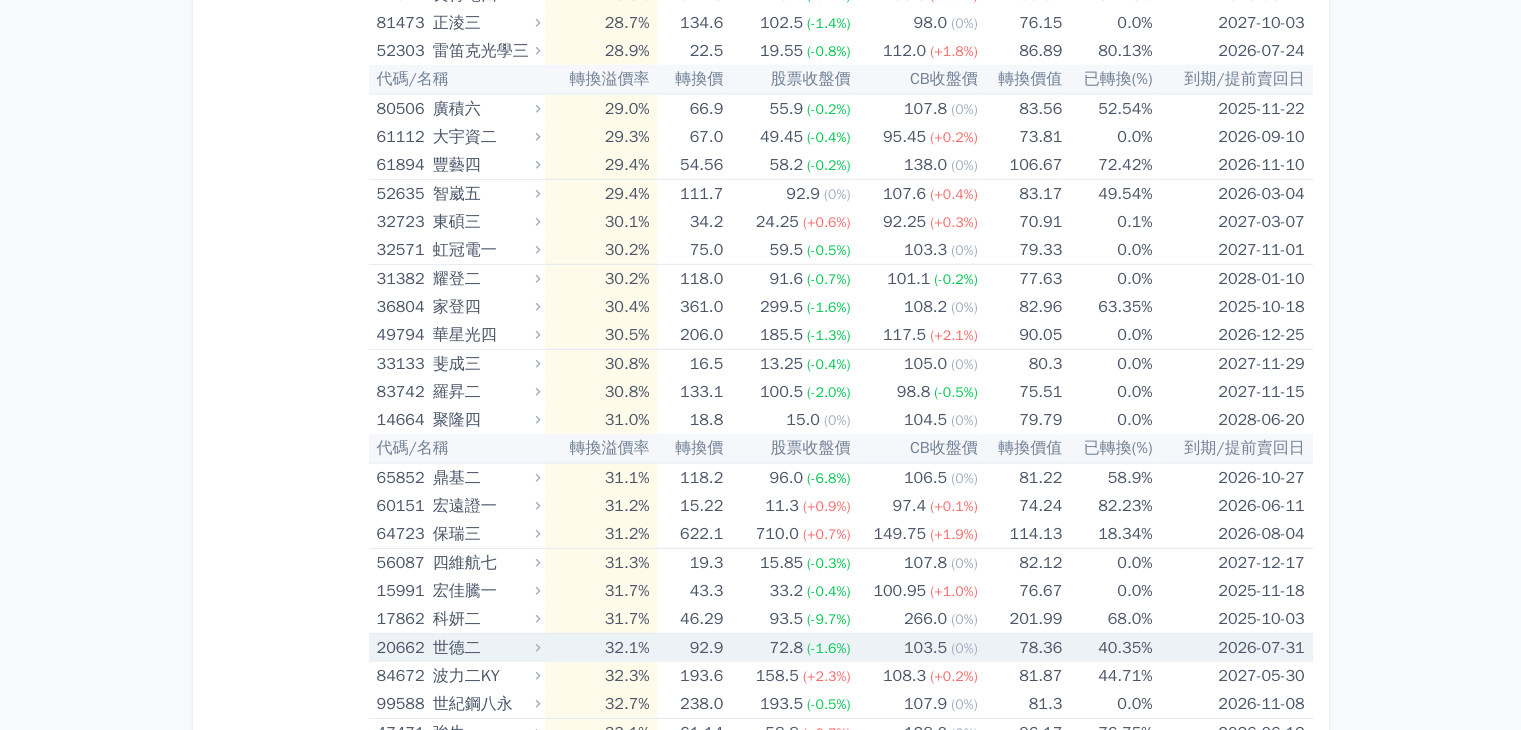 scroll, scrollTop: 5500, scrollLeft: 0, axis: vertical 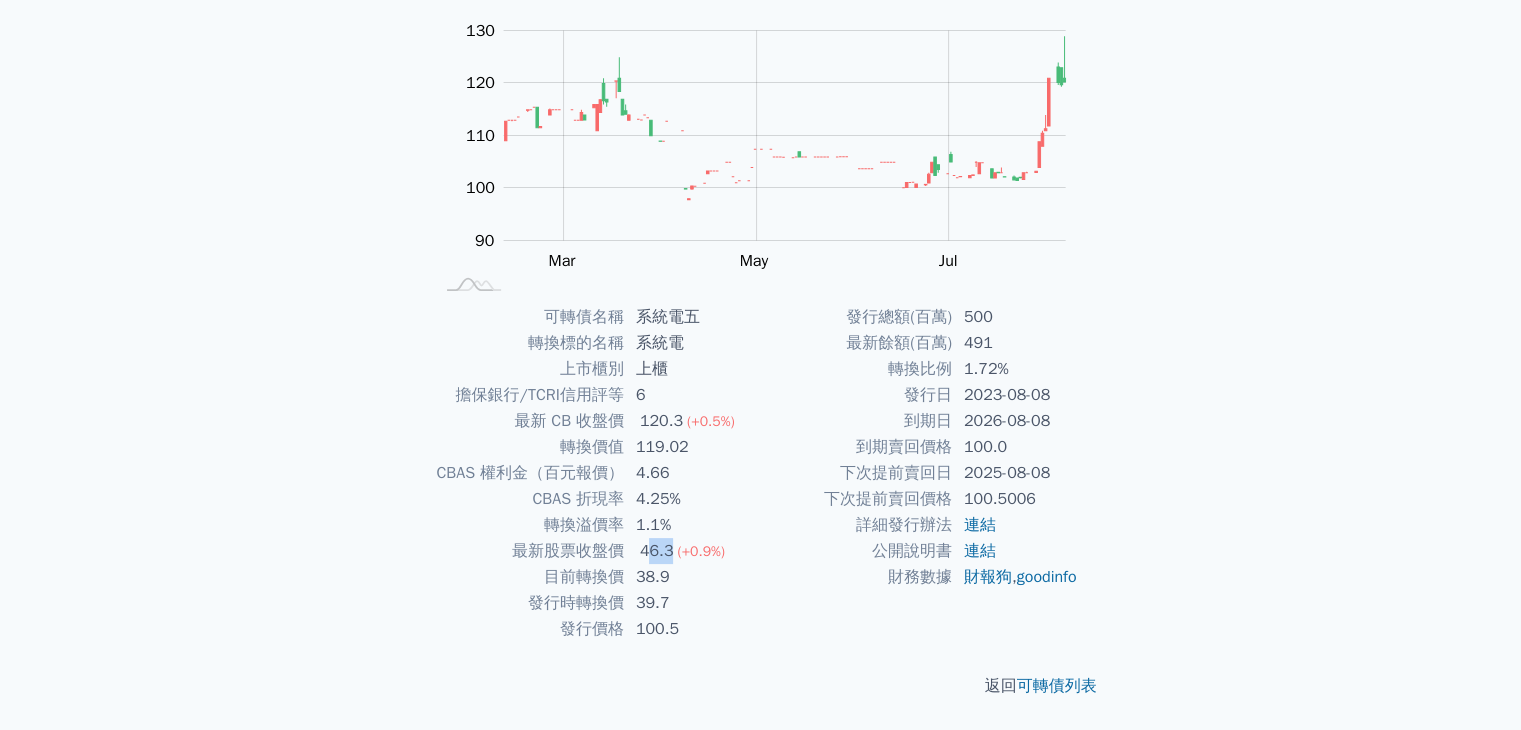 drag, startPoint x: 651, startPoint y: 556, endPoint x: 668, endPoint y: 555, distance: 17.029387 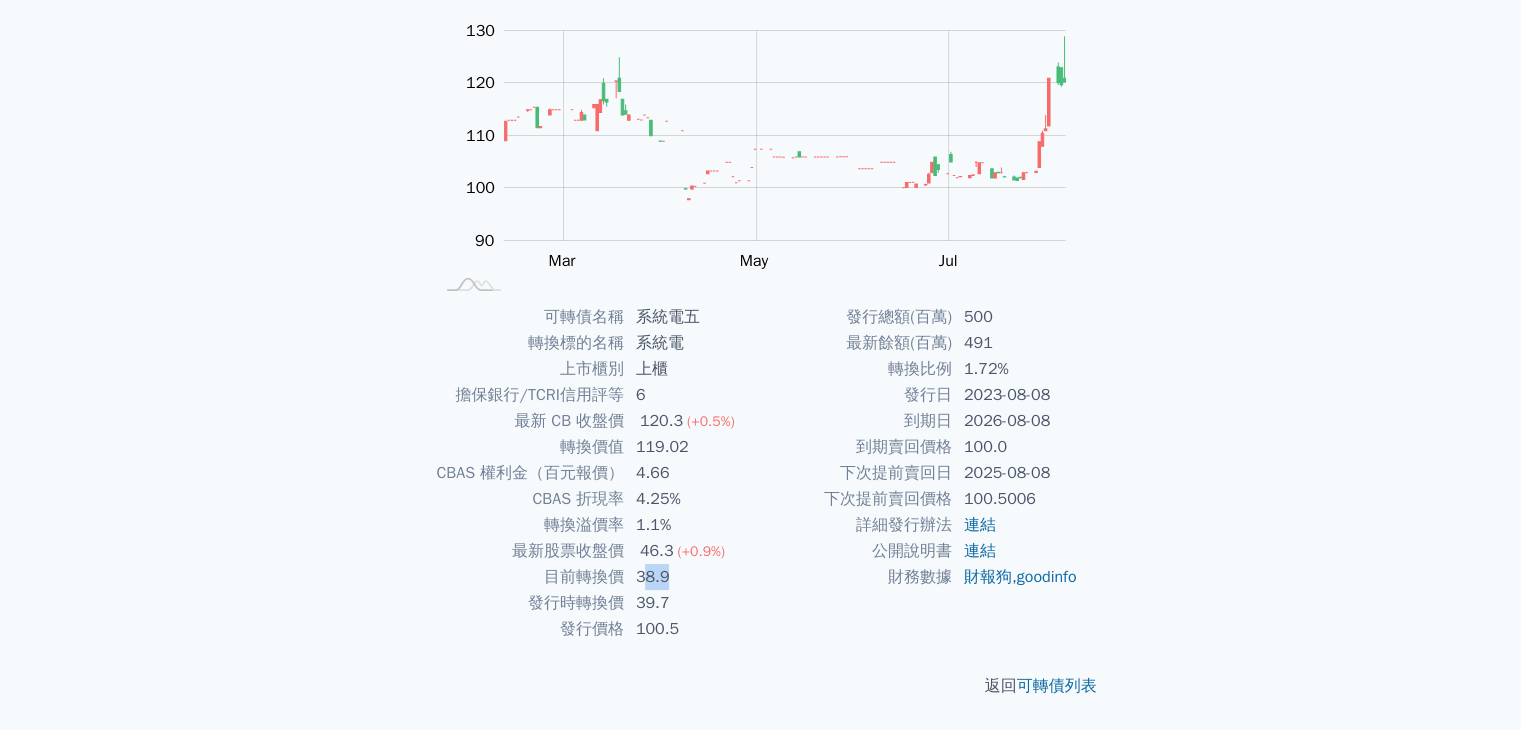 drag, startPoint x: 648, startPoint y: 577, endPoint x: 668, endPoint y: 583, distance: 20.880613 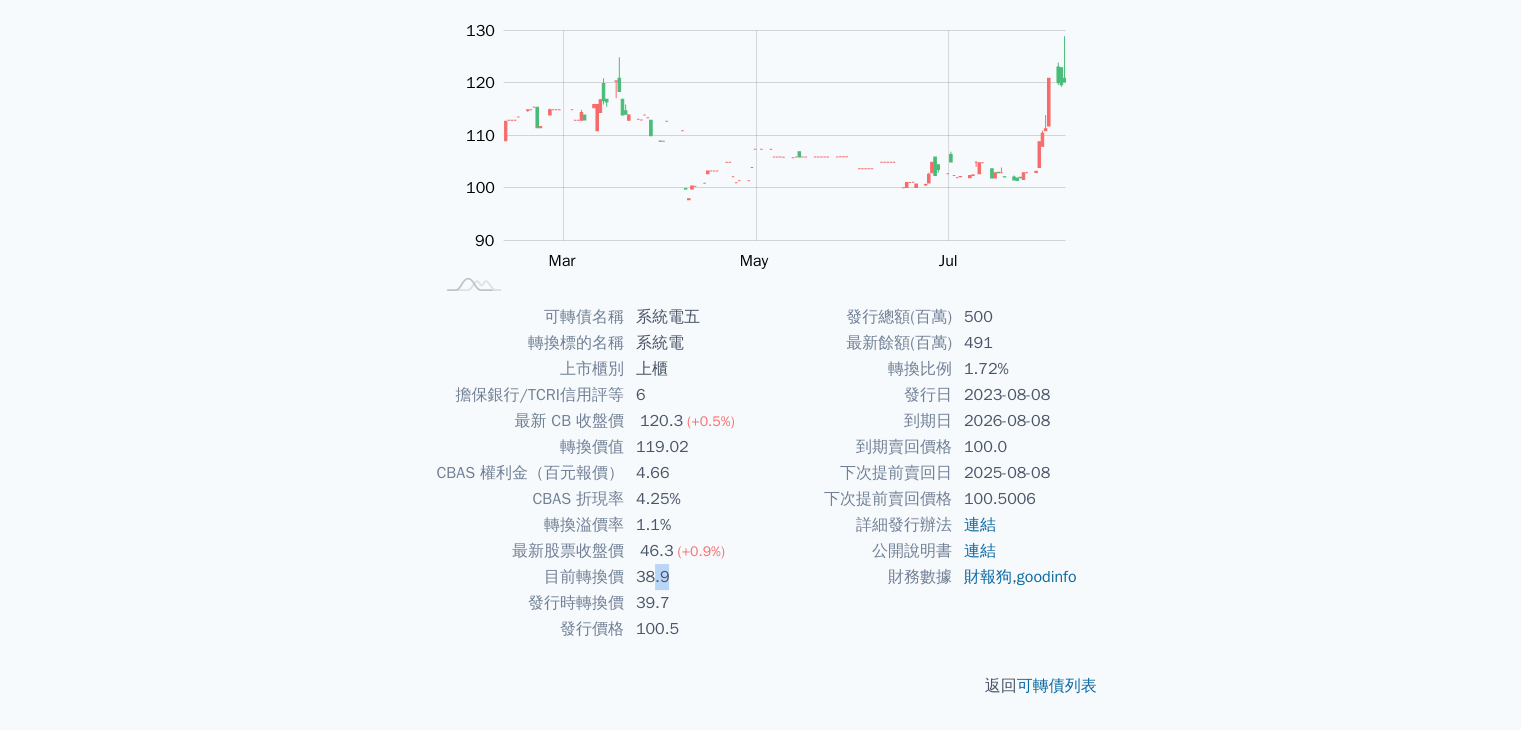 drag, startPoint x: 693, startPoint y: 584, endPoint x: 655, endPoint y: 568, distance: 41.231056 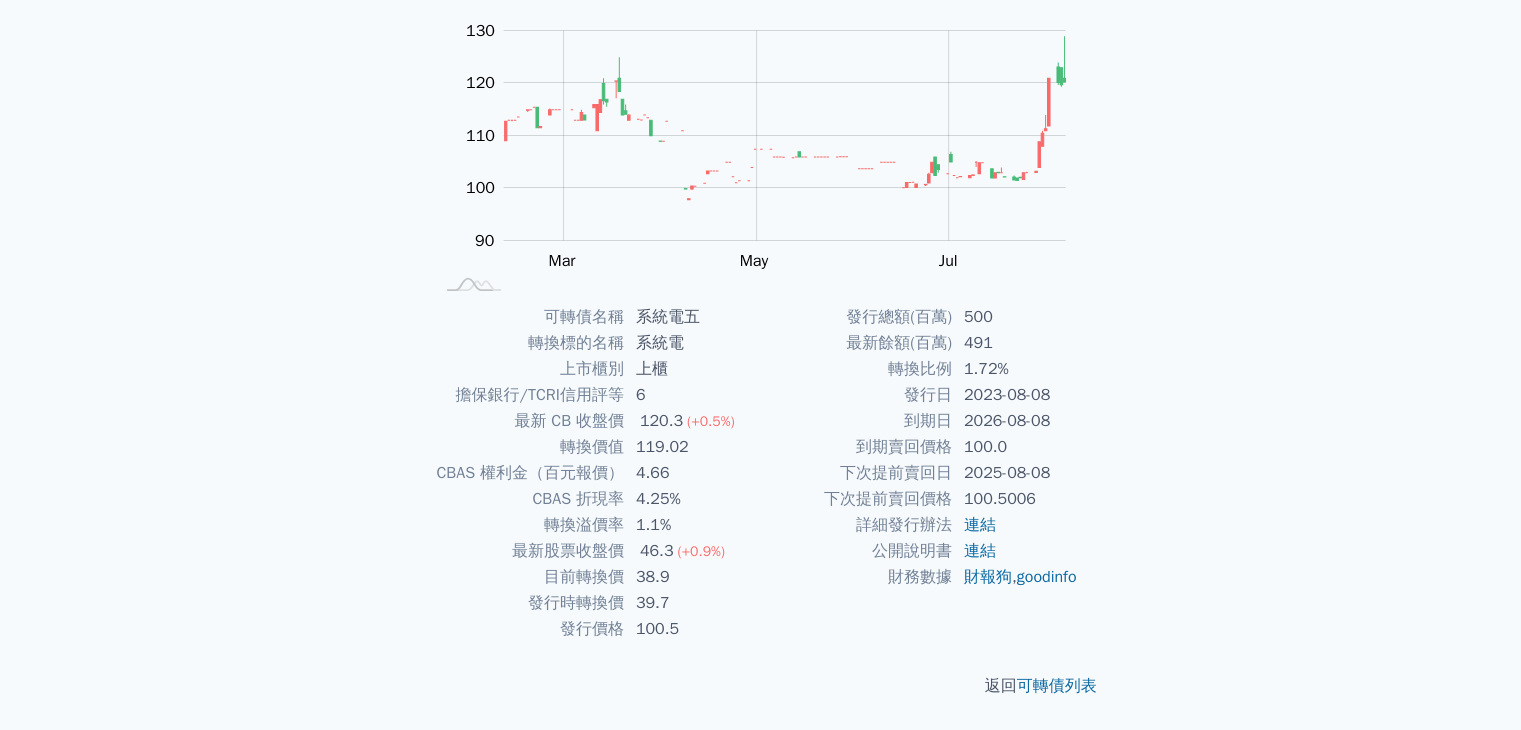 click on "詳細發行辦法" at bounding box center (856, 525) 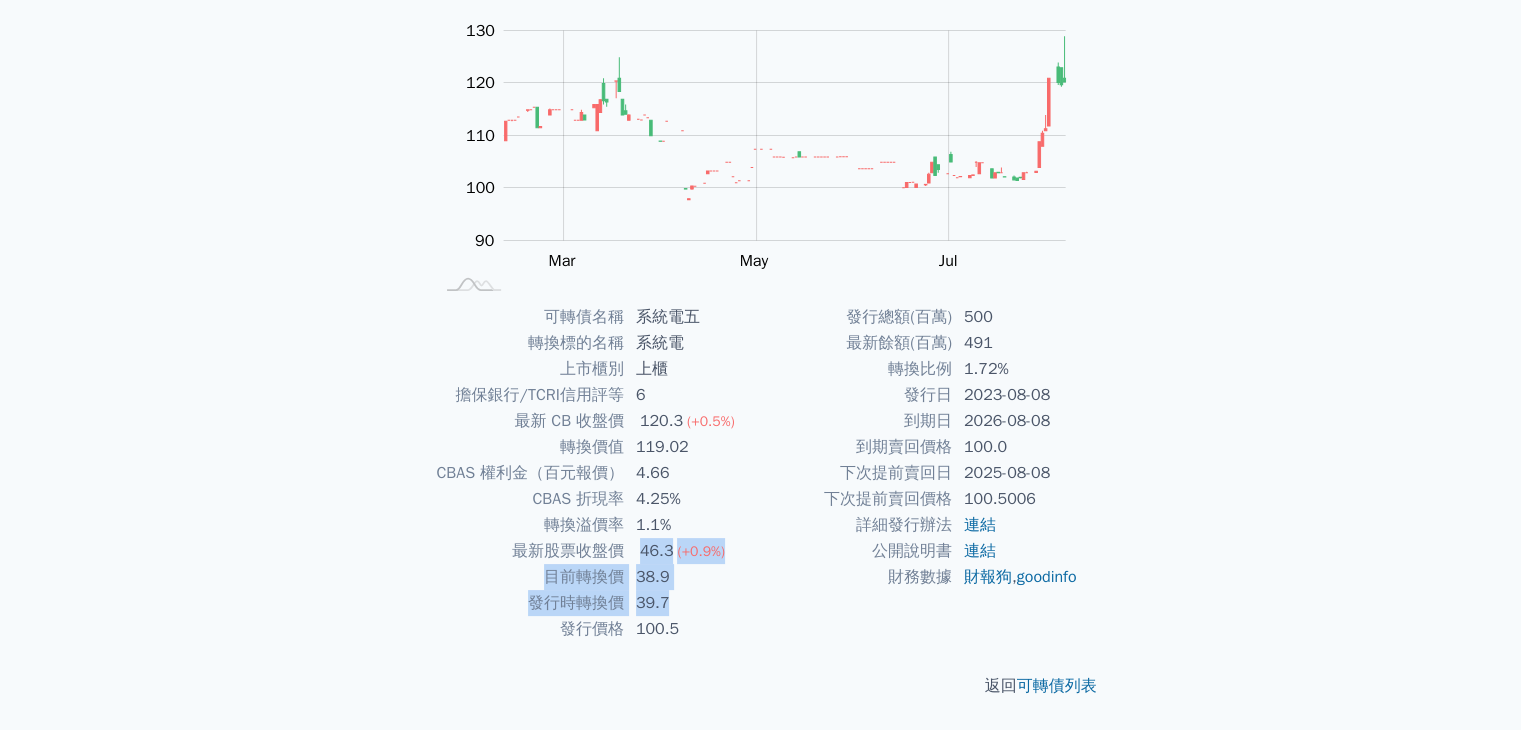 drag, startPoint x: 667, startPoint y: 594, endPoint x: 644, endPoint y: 546, distance: 53.225933 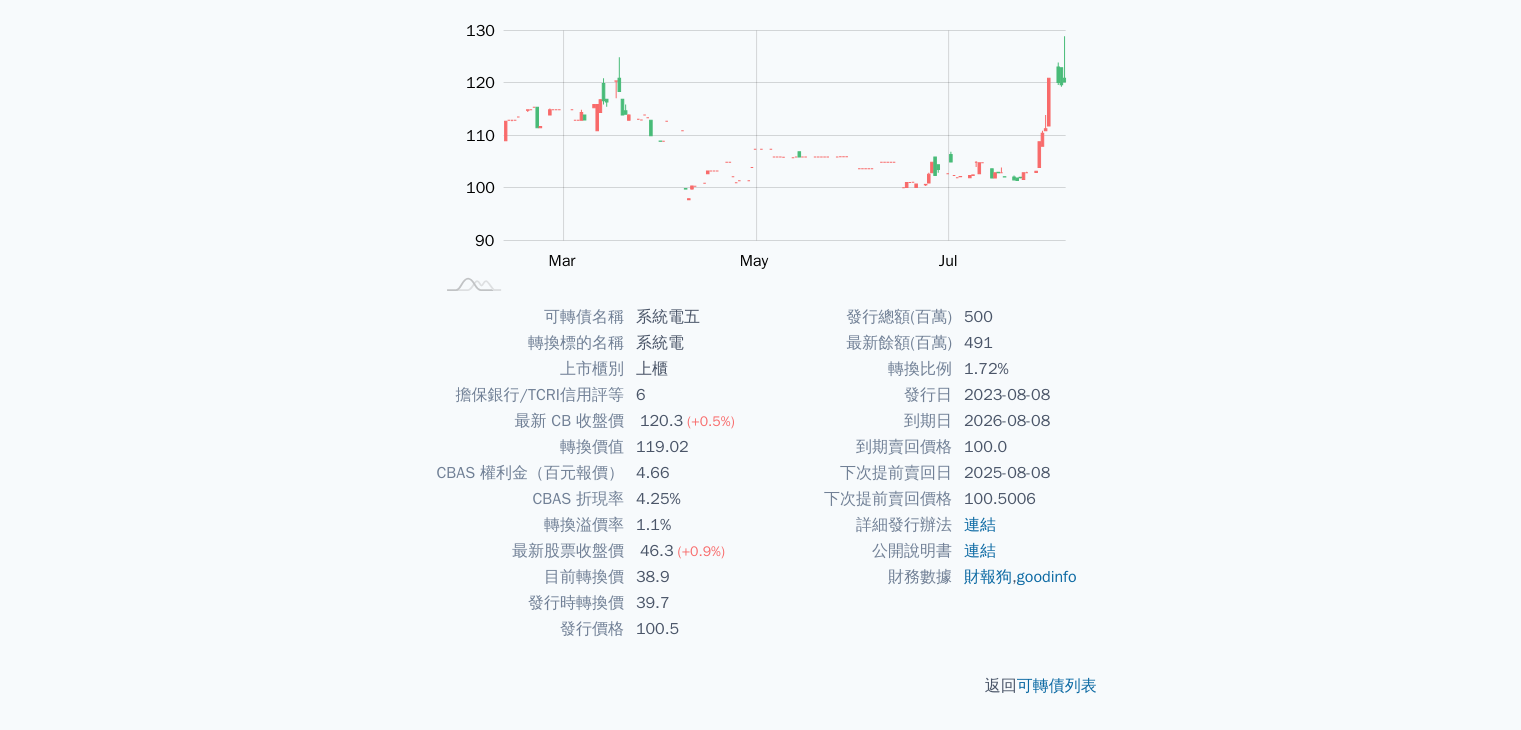 click on "下次提前賣回日" at bounding box center (856, 473) 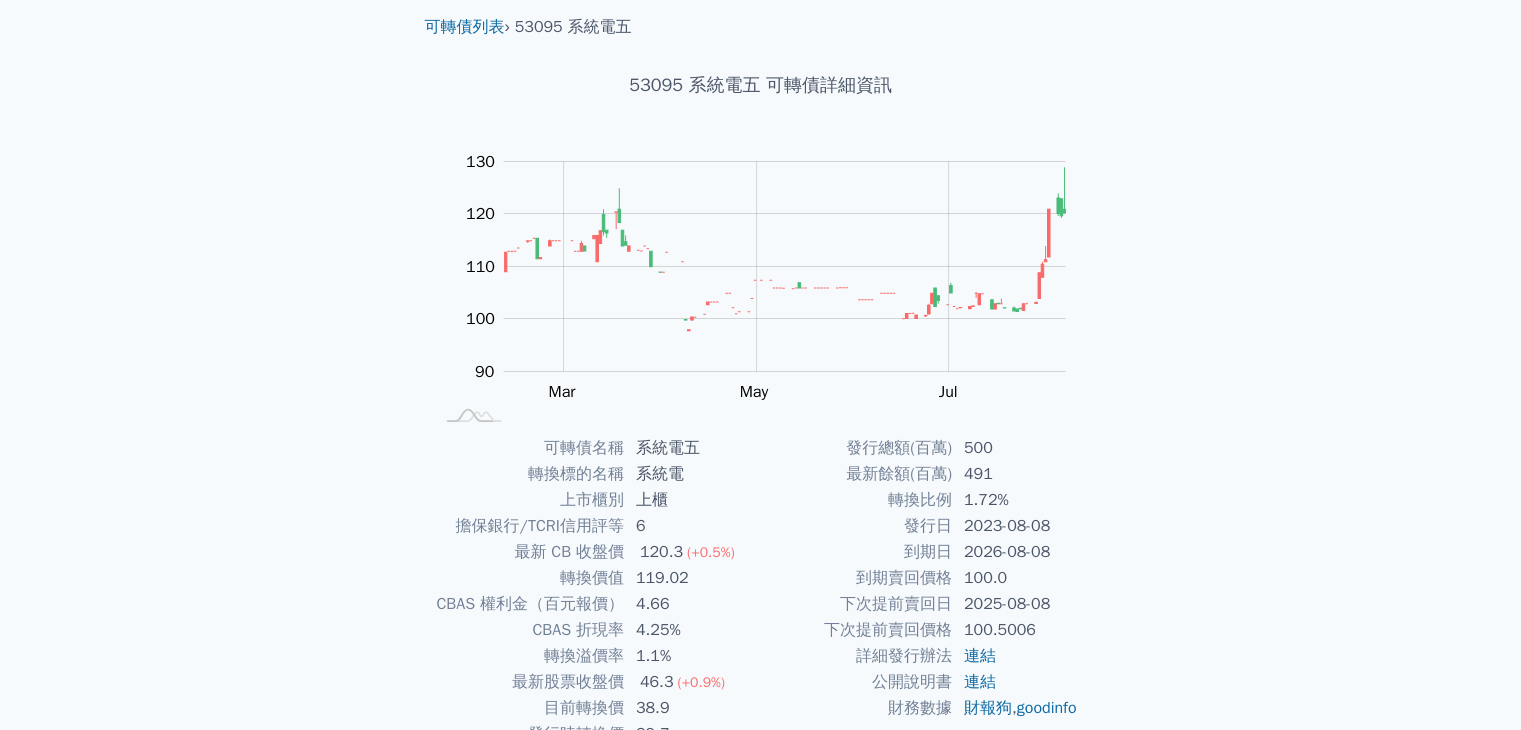 scroll, scrollTop: 196, scrollLeft: 0, axis: vertical 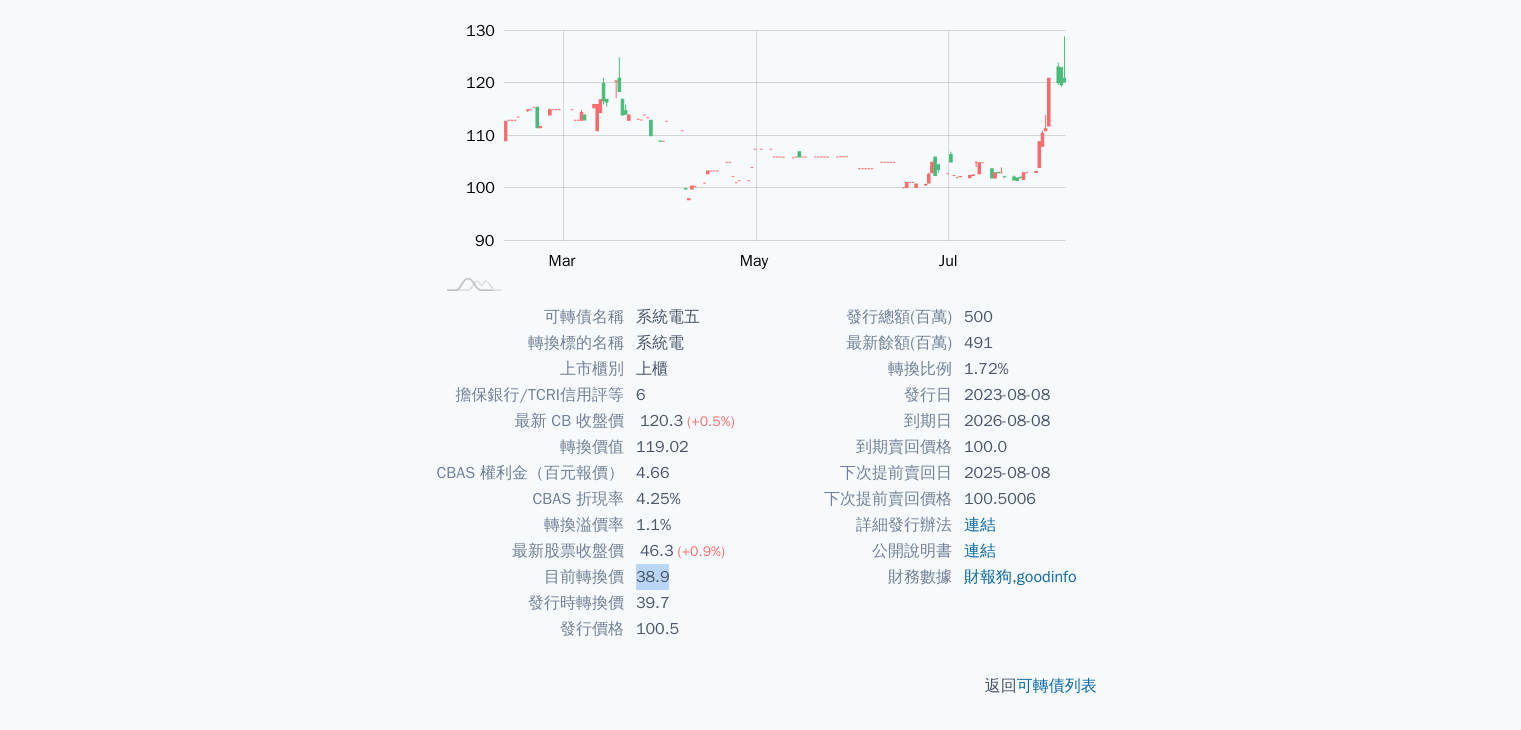 drag, startPoint x: 668, startPoint y: 576, endPoint x: 638, endPoint y: 573, distance: 30.149628 